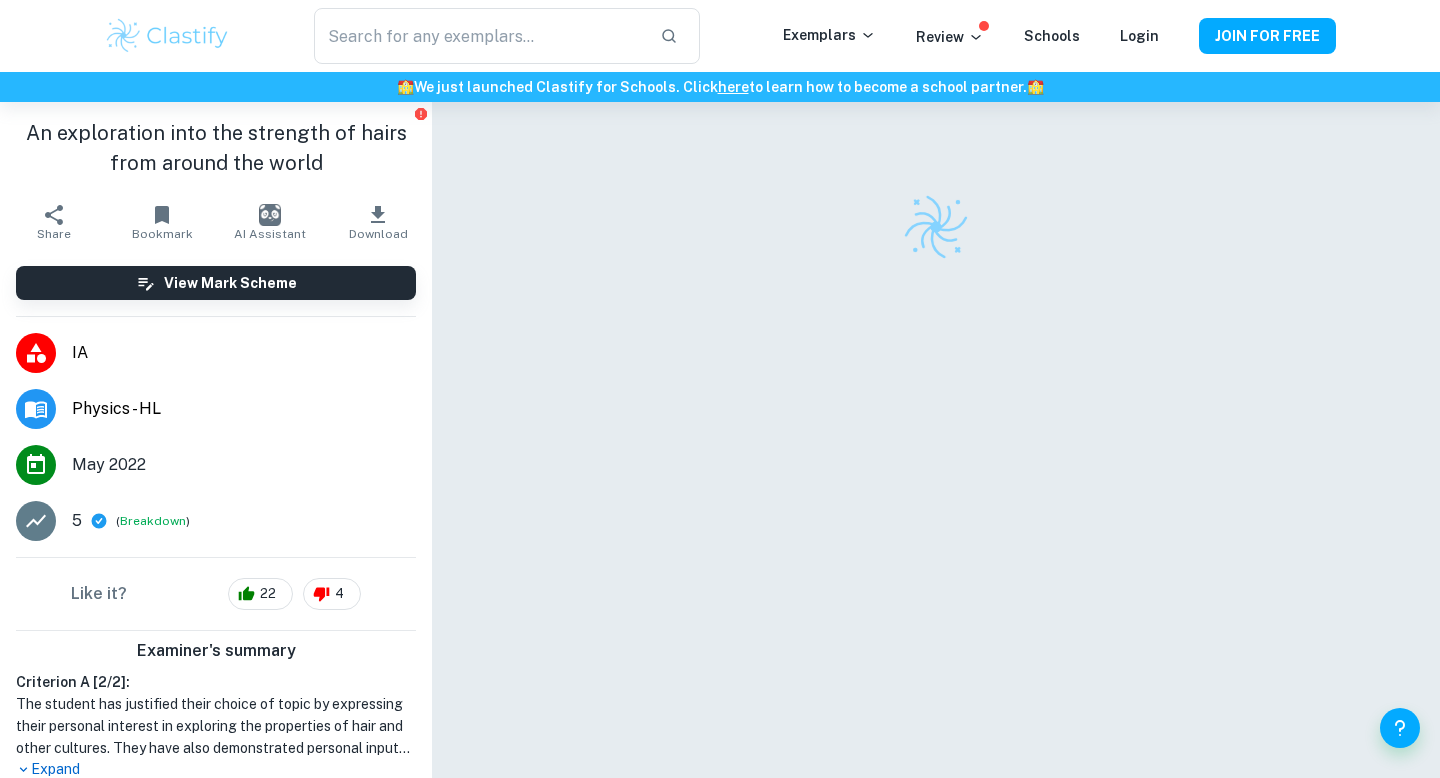 scroll, scrollTop: 0, scrollLeft: 0, axis: both 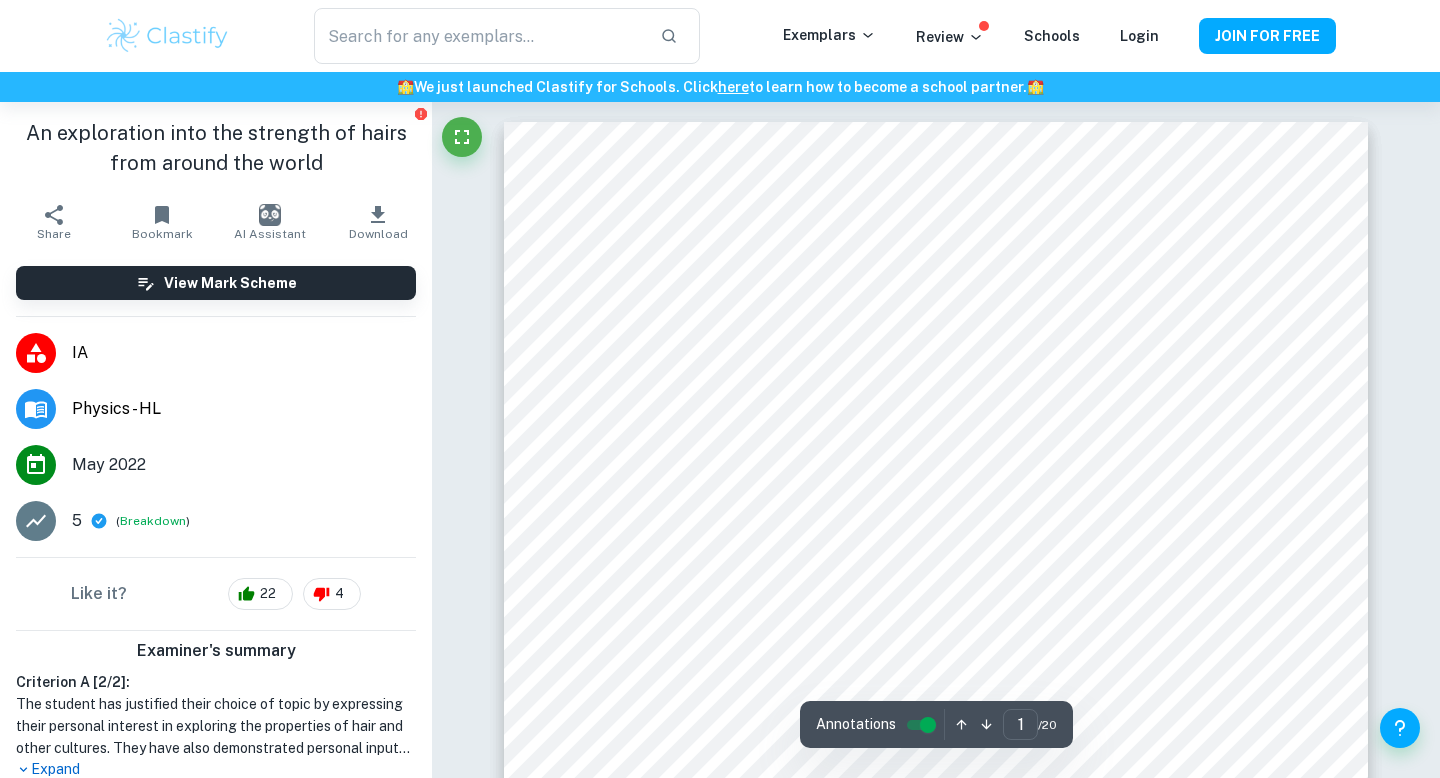 click at bounding box center [167, 36] 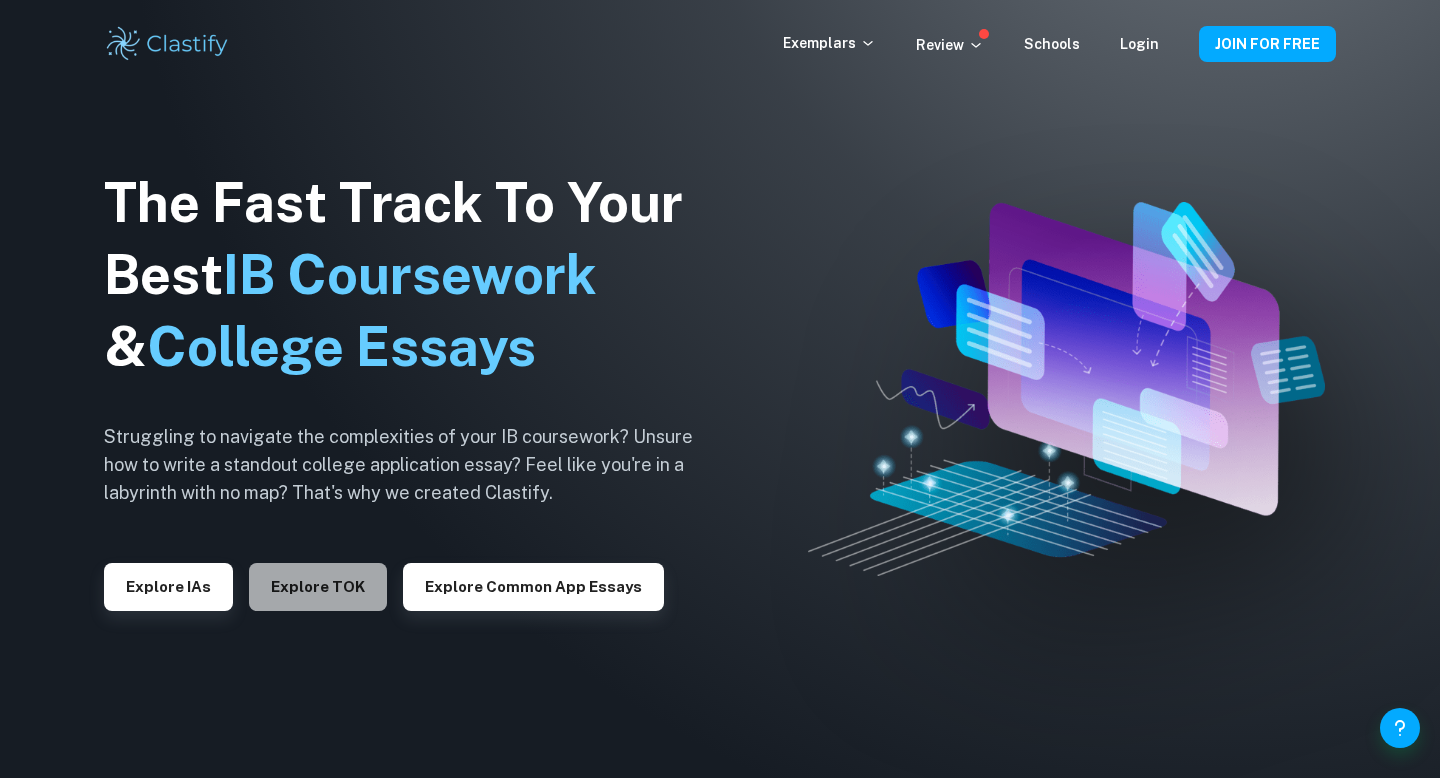click on "Explore TOK" at bounding box center (318, 587) 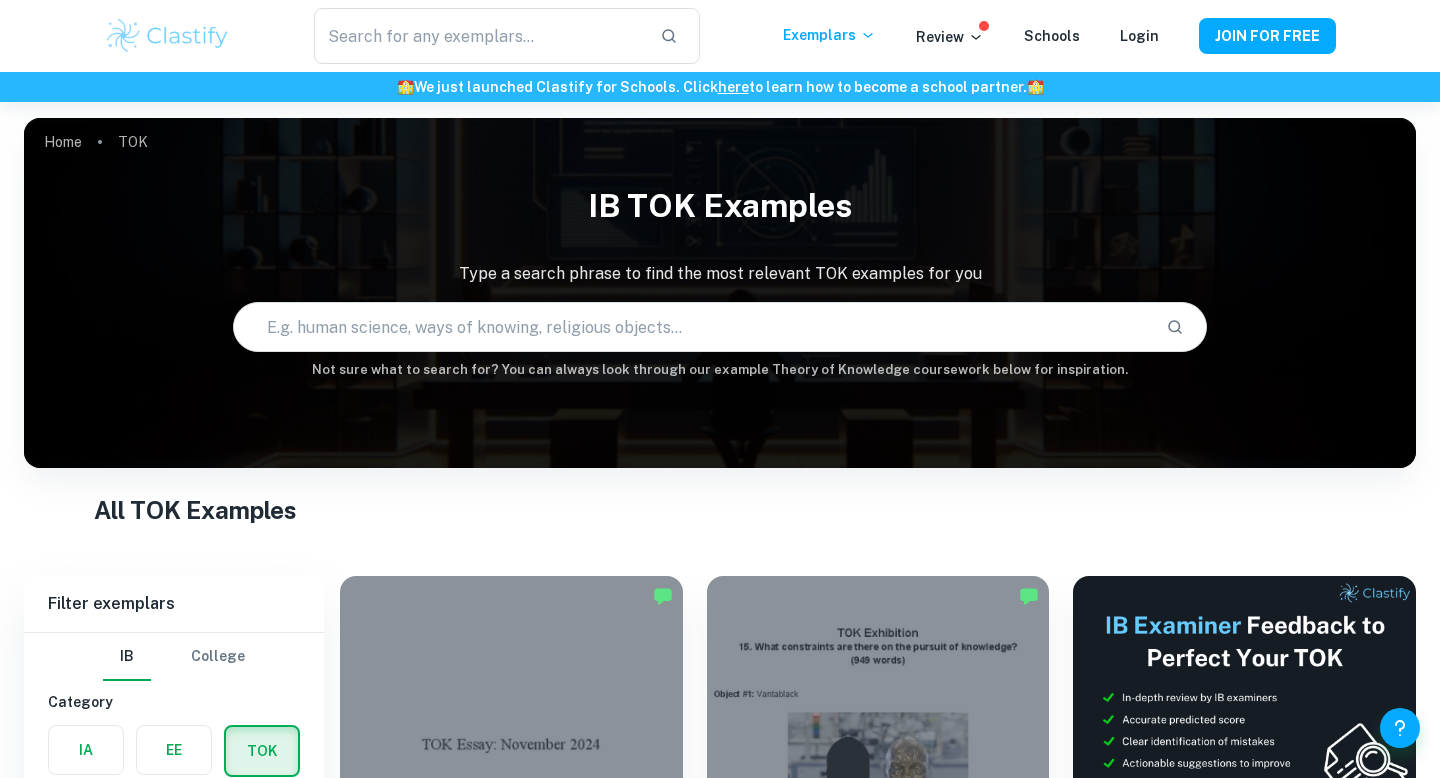 scroll, scrollTop: 415, scrollLeft: 0, axis: vertical 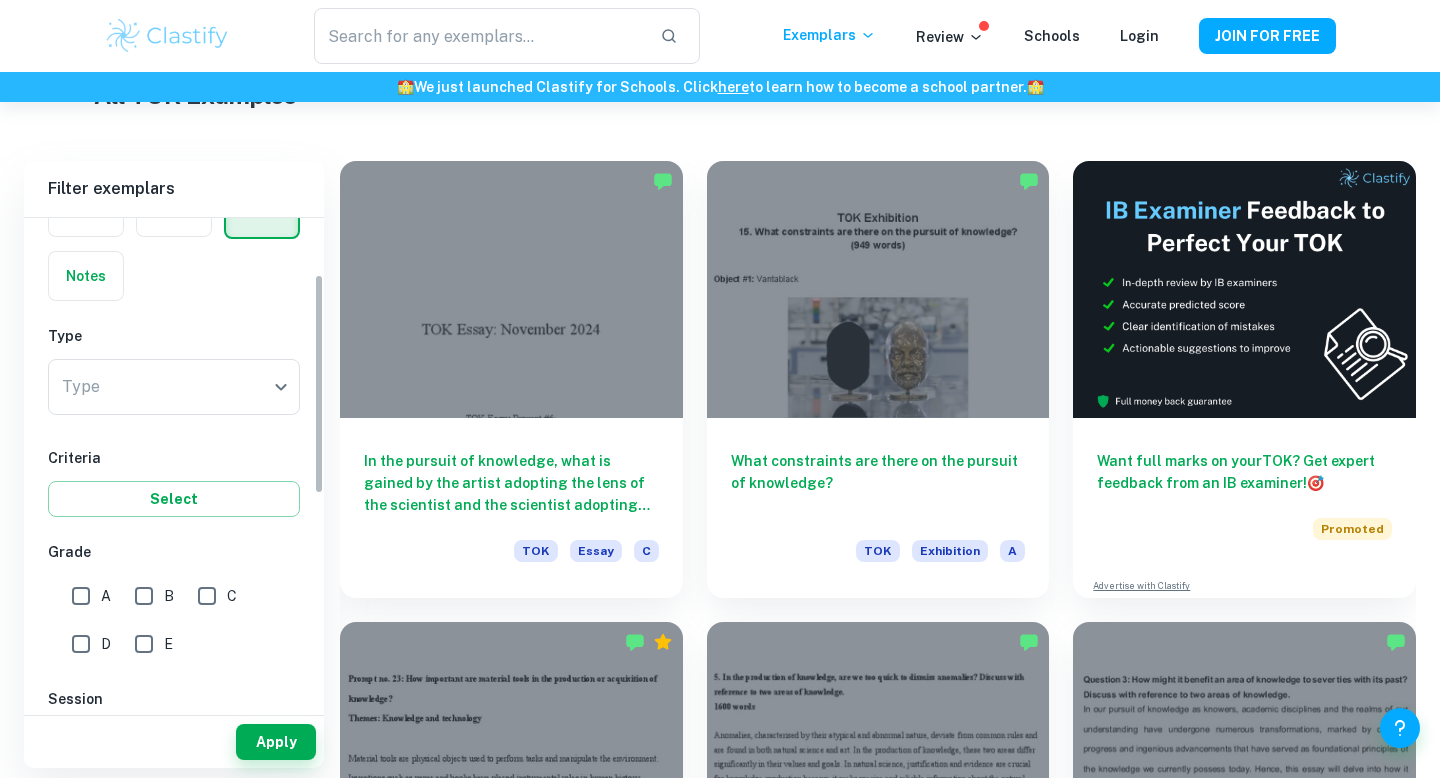 click on "We value your privacy We use cookies to enhance your browsing experience, serve personalised ads or content, and analyse our traffic. By clicking "Accept All", you consent to our use of cookies.   Cookie Policy Customise   Reject All   Accept All   Customise Consent Preferences   We use cookies to help you navigate efficiently and perform certain functions. You will find detailed information about all cookies under each consent category below. The cookies that are categorised as "Necessary" are stored on your browser as they are essential for enabling the basic functionalities of the site. ...  Show more For more information on how Google's third-party cookies operate and handle your data, see:   Google Privacy Policy Necessary Always Active Necessary cookies are required to enable the basic features of this site, such as providing secure log-in or adjusting your consent preferences. These cookies do not store any personally identifiable data. Functional Analytics Performance Advertisement Uncategorised" at bounding box center (720, 76) 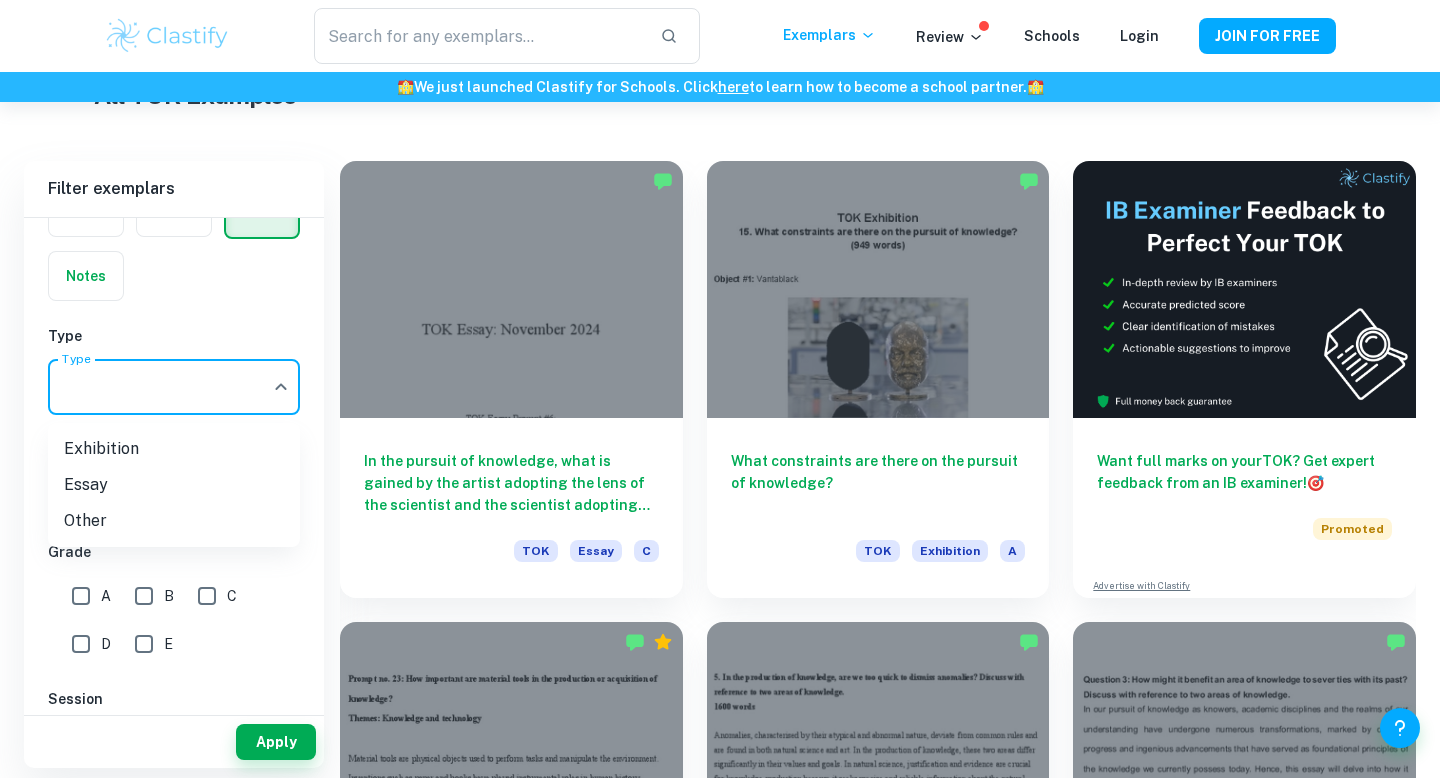 click on "Essay" at bounding box center (174, 485) 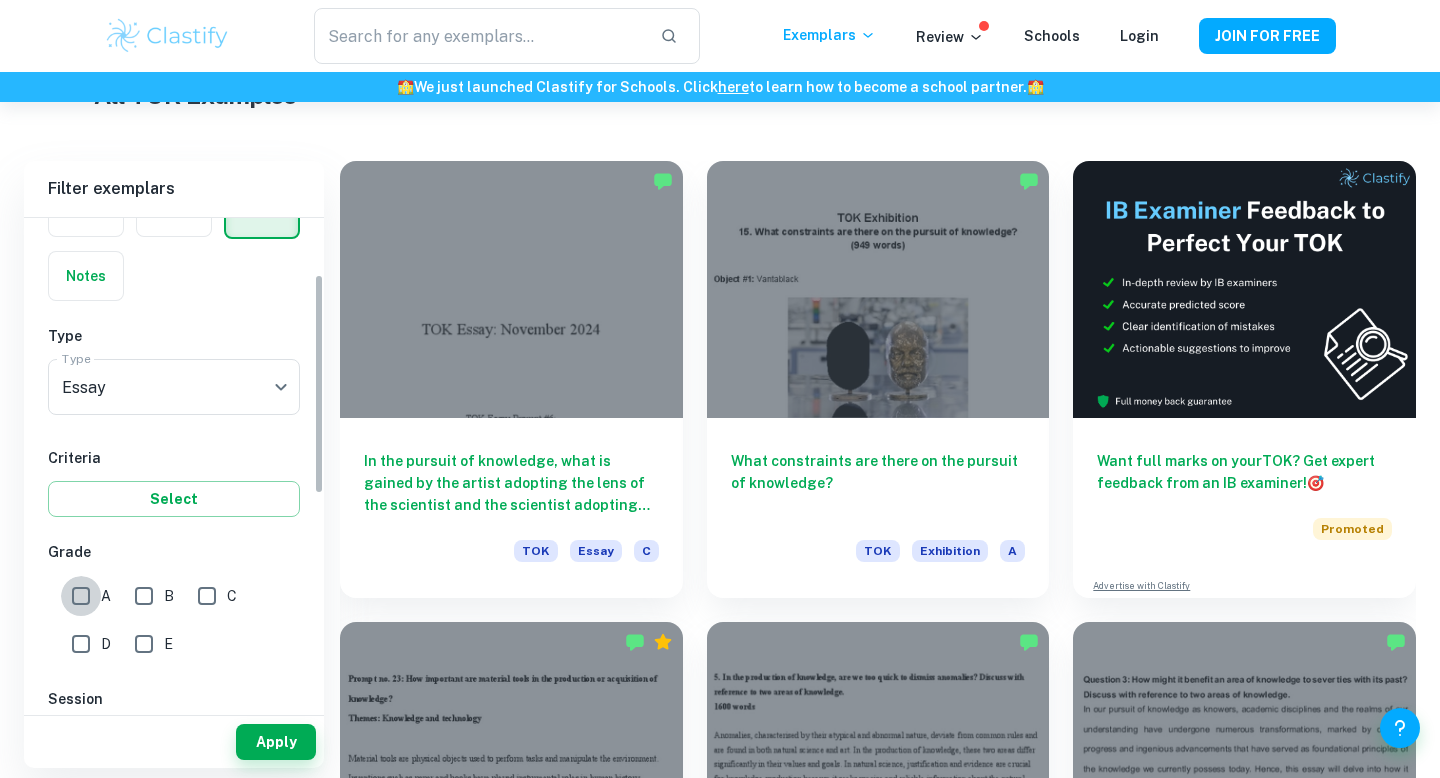 click on "A" at bounding box center (81, 596) 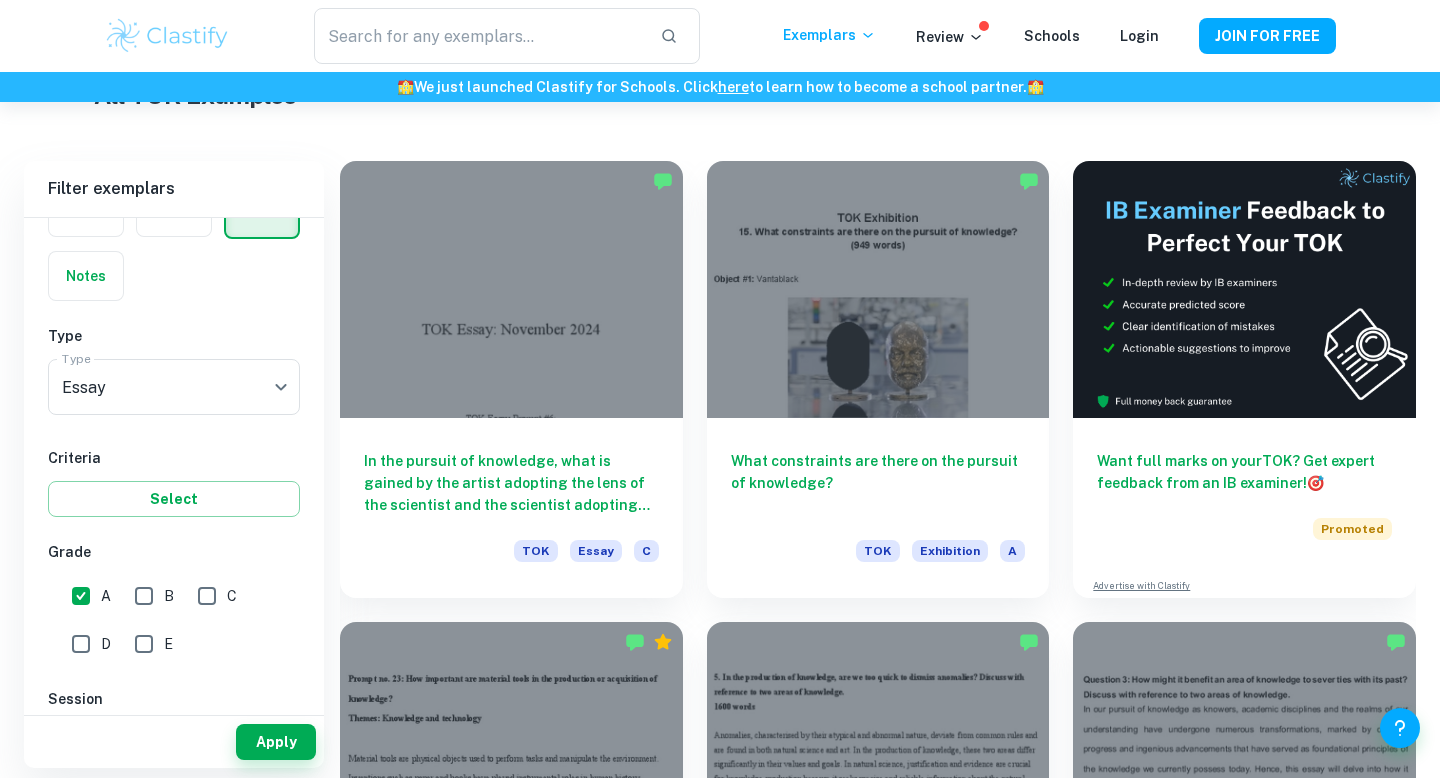 click on "Filter exemplars IB College Category IA EE TOK Notes Type Type Essay Essay Type Criteria Select Grade A B C D E Session May 2026 May 2025 November 2024 May 2024 November 2023 May 2023 November 2022 May 2022 November 2021 May 2021 Other   Apply   In the pursuit of knowledge, what is gained by the artist adopting the lens of the scientist and the scientist adopting the lens of the artist? Discuss with reference to the arts and the natural sciences. TOK Essay C What constraints are there on the pursuit of knowledge? TOK Exhibition A Want full marks on your  TOK ? Get expert feedback from an IB examiner!  🎯 Promoted Advertise with Clastify How important are material tools in the production or acquisition of knowledge? TOK Exhibition A In the production of knowledge, are we too quick to dismiss anomalies? Discuss with reference to two areas of knowledge. TOK Essay A How might it benefit an area of knowledge to sever ties with its past? Discuss with reference to two areas of knowledge. TOK Essay A 🚀 Promoted" at bounding box center [720, 3878] 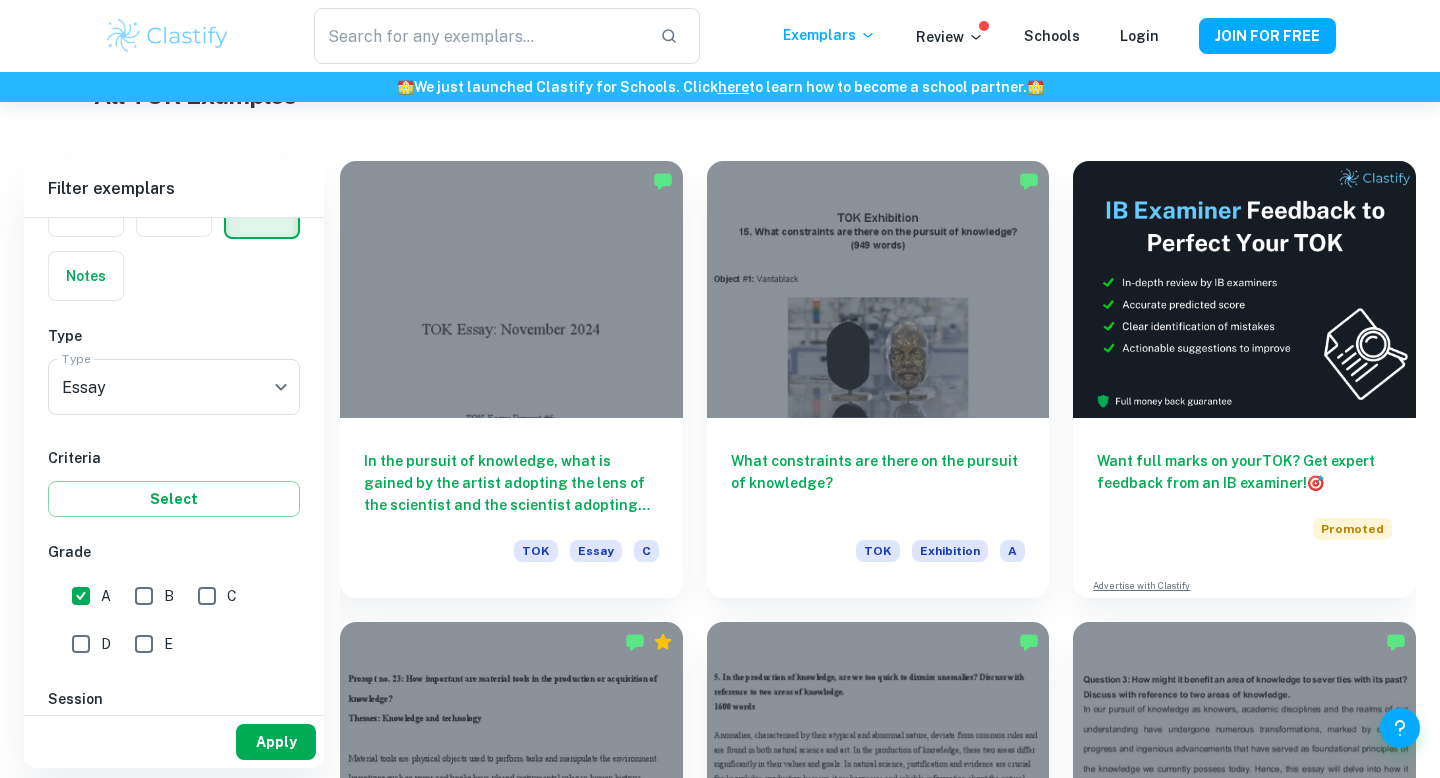 click on "Apply" at bounding box center (276, 742) 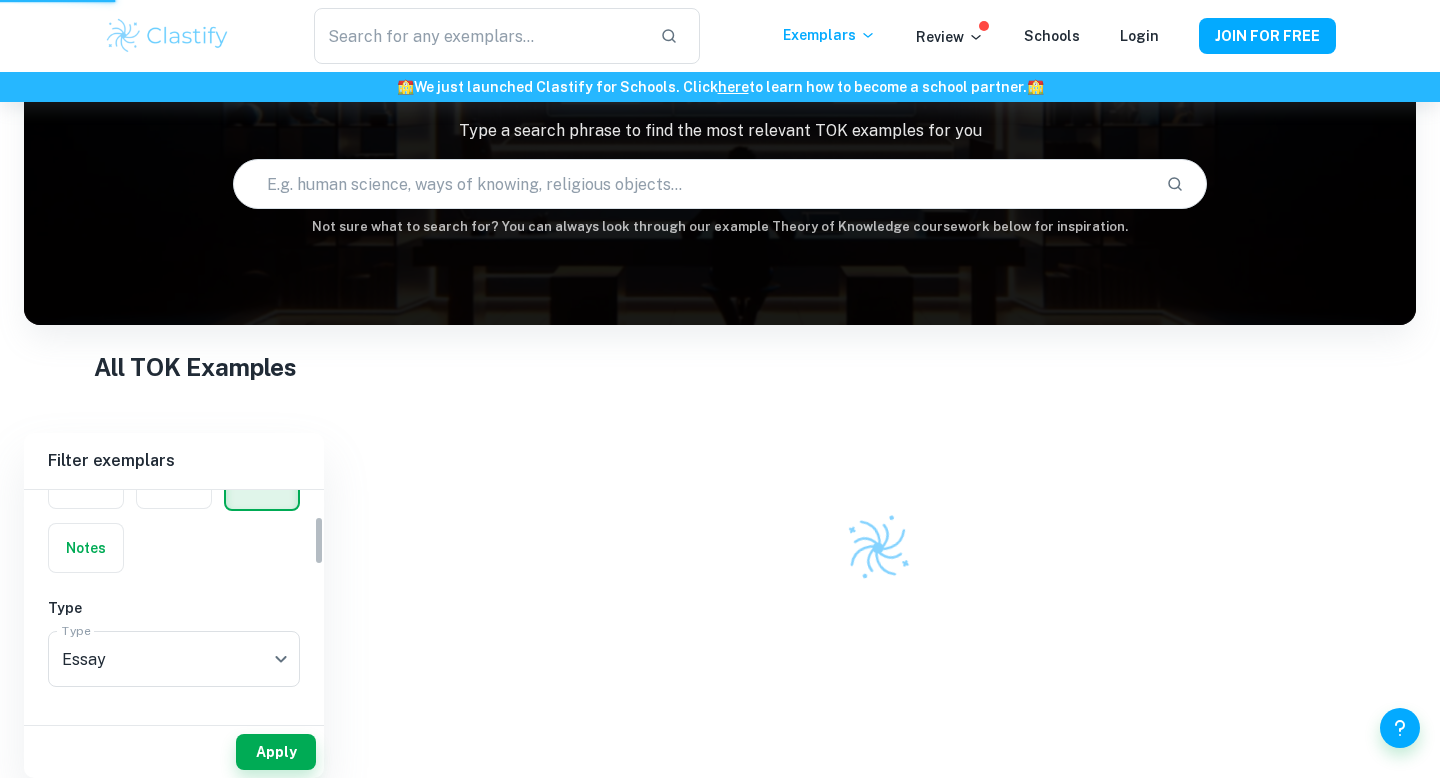scroll, scrollTop: 102, scrollLeft: 0, axis: vertical 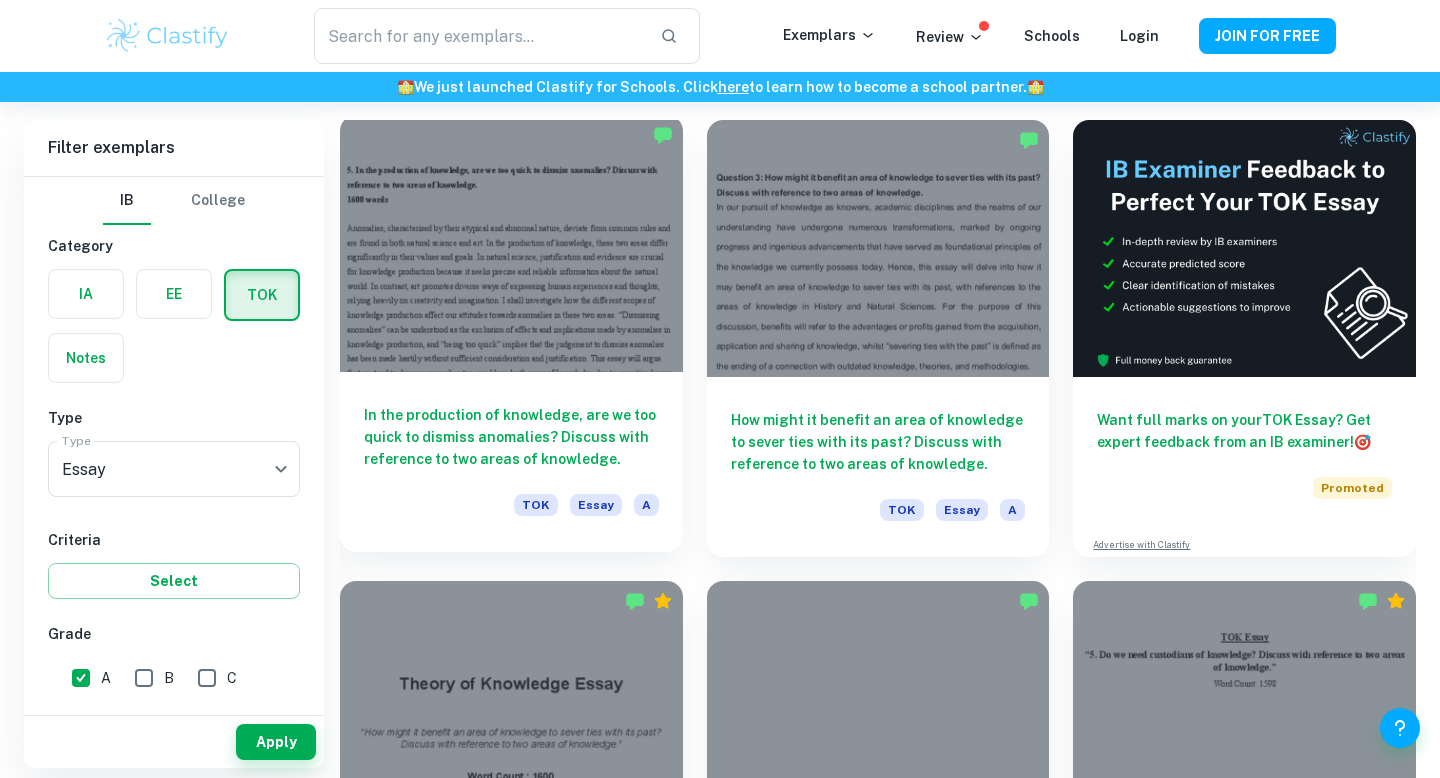 click at bounding box center [511, 243] 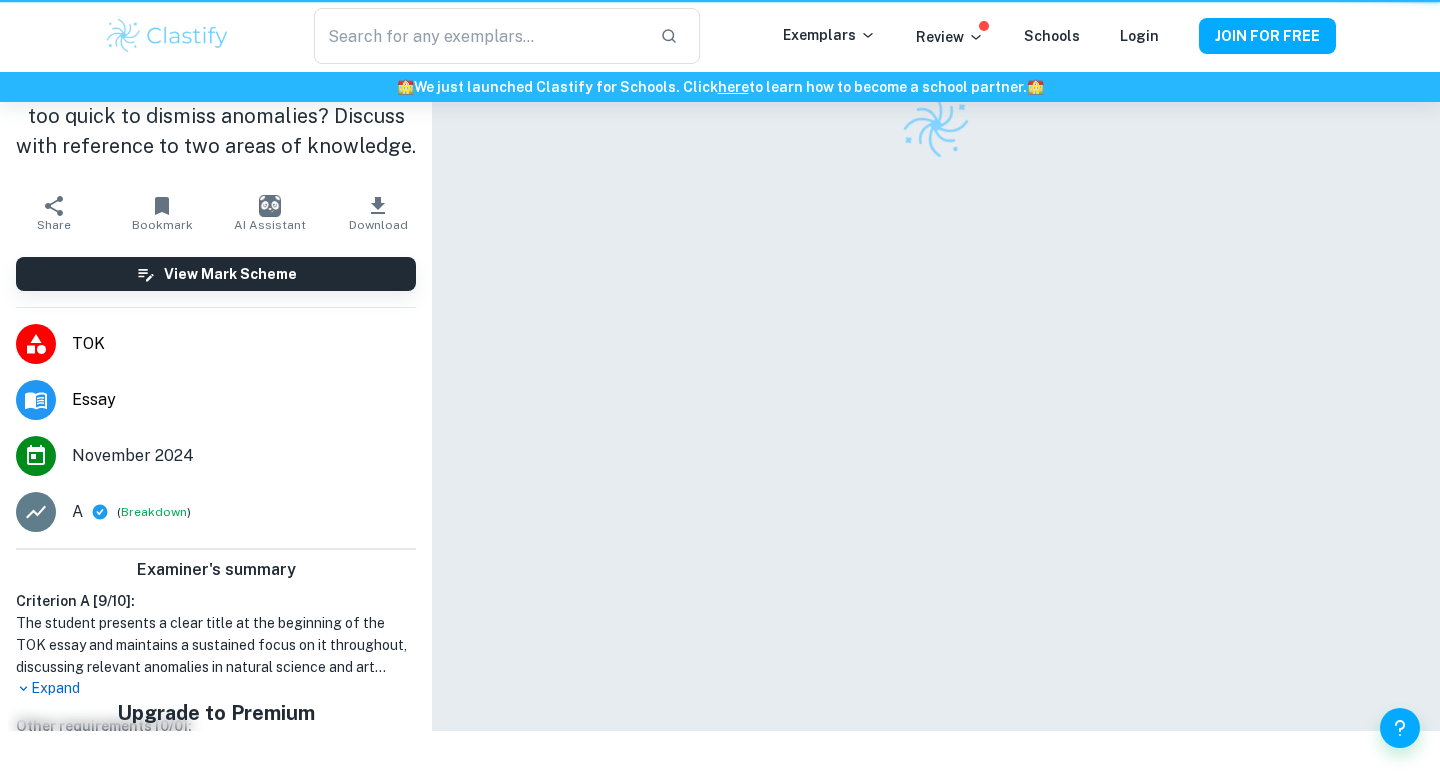 scroll, scrollTop: 0, scrollLeft: 0, axis: both 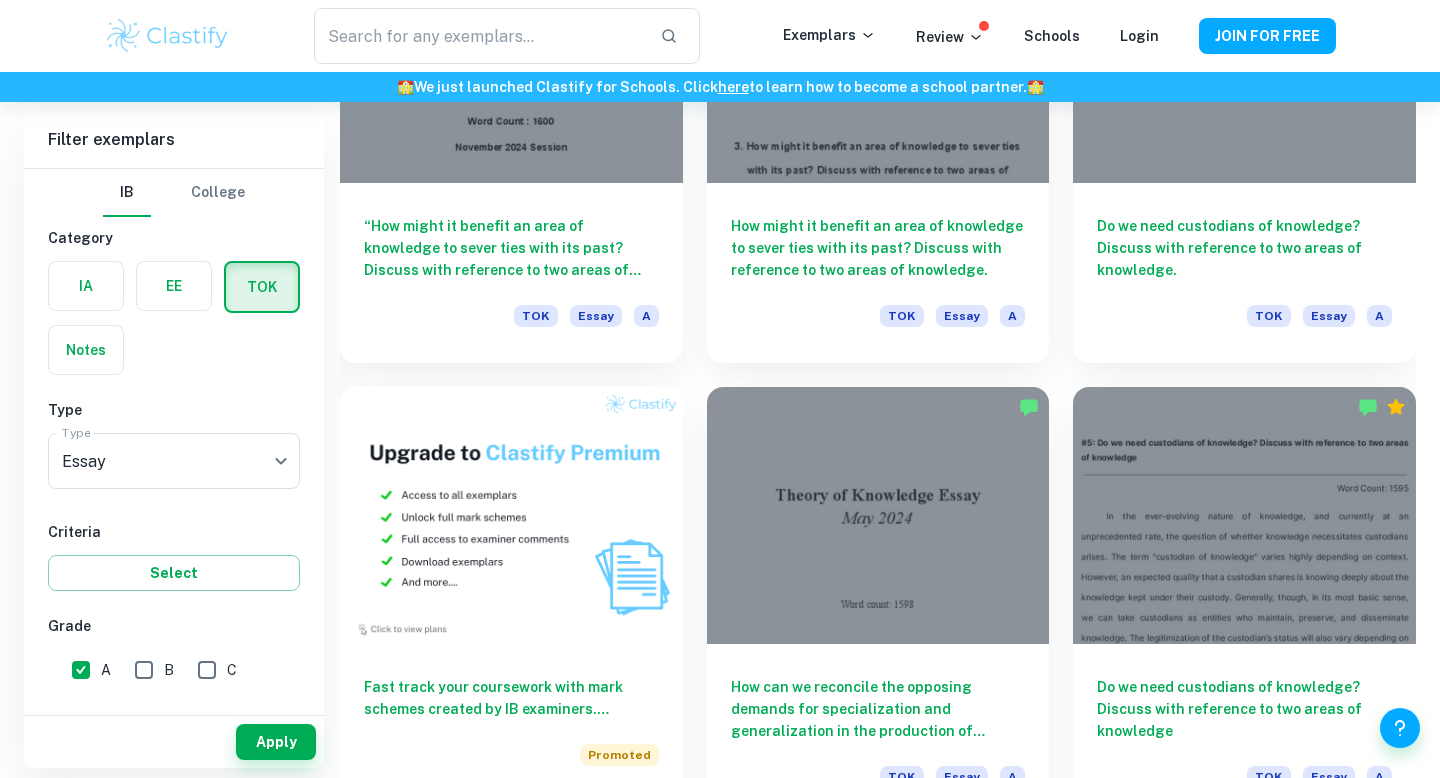 click on "B" at bounding box center [144, 670] 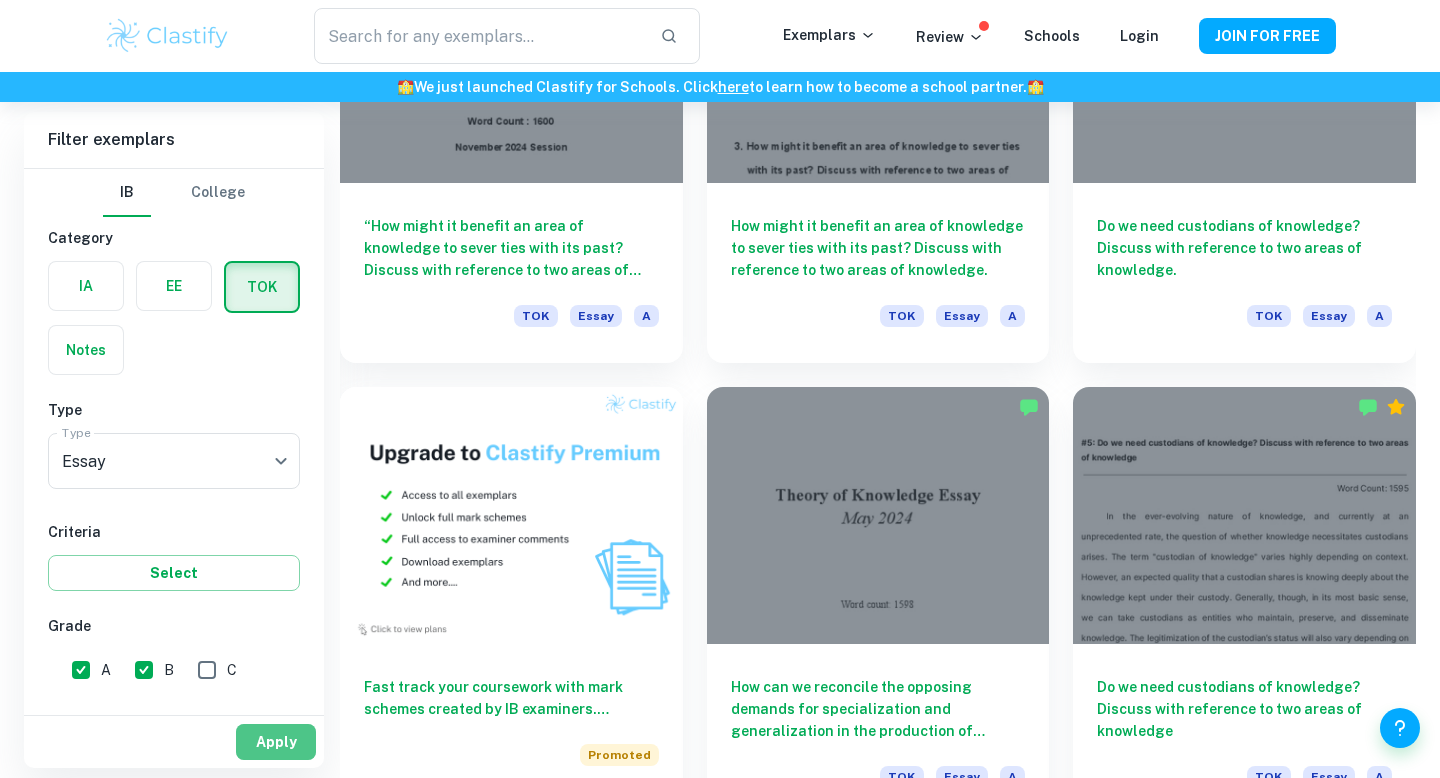 click on "Apply" at bounding box center (276, 742) 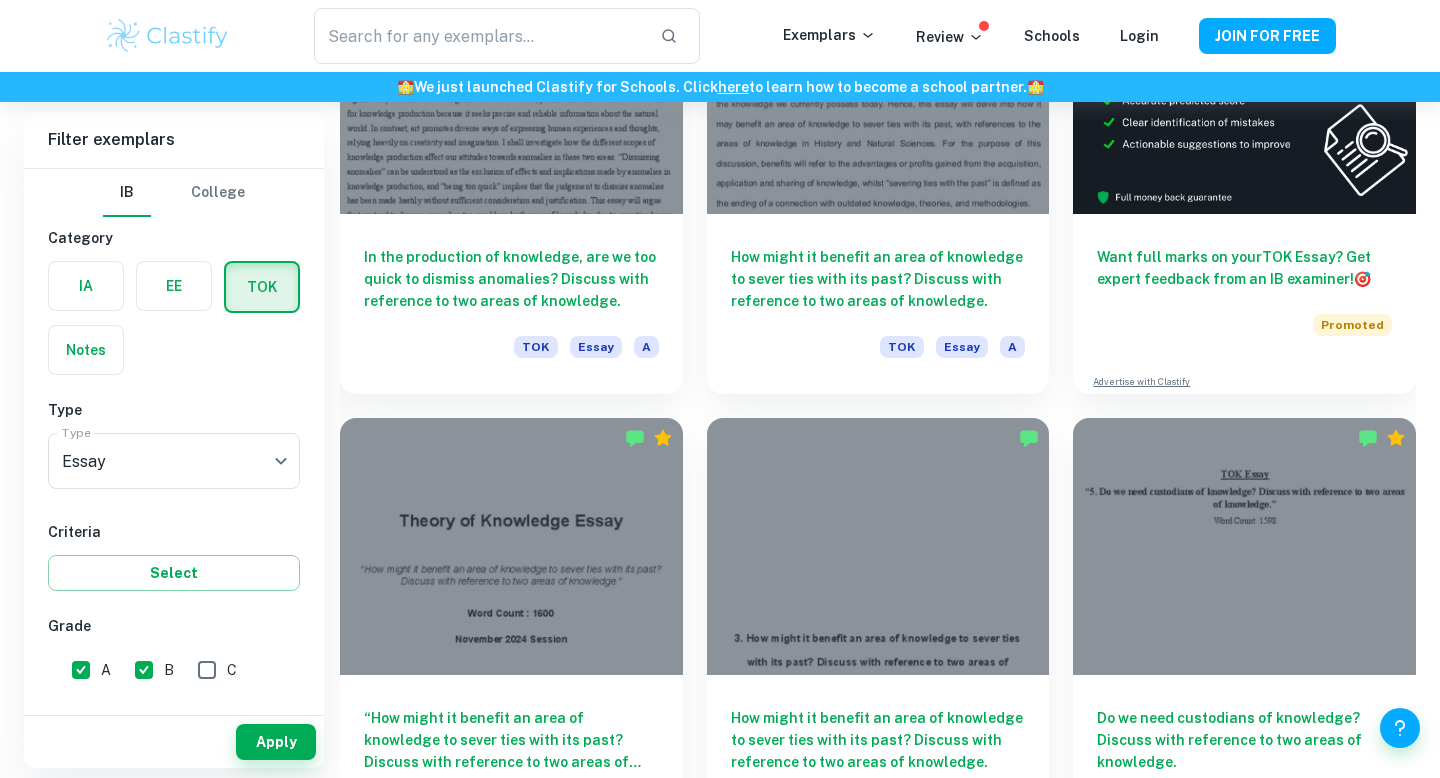 scroll, scrollTop: 902, scrollLeft: 0, axis: vertical 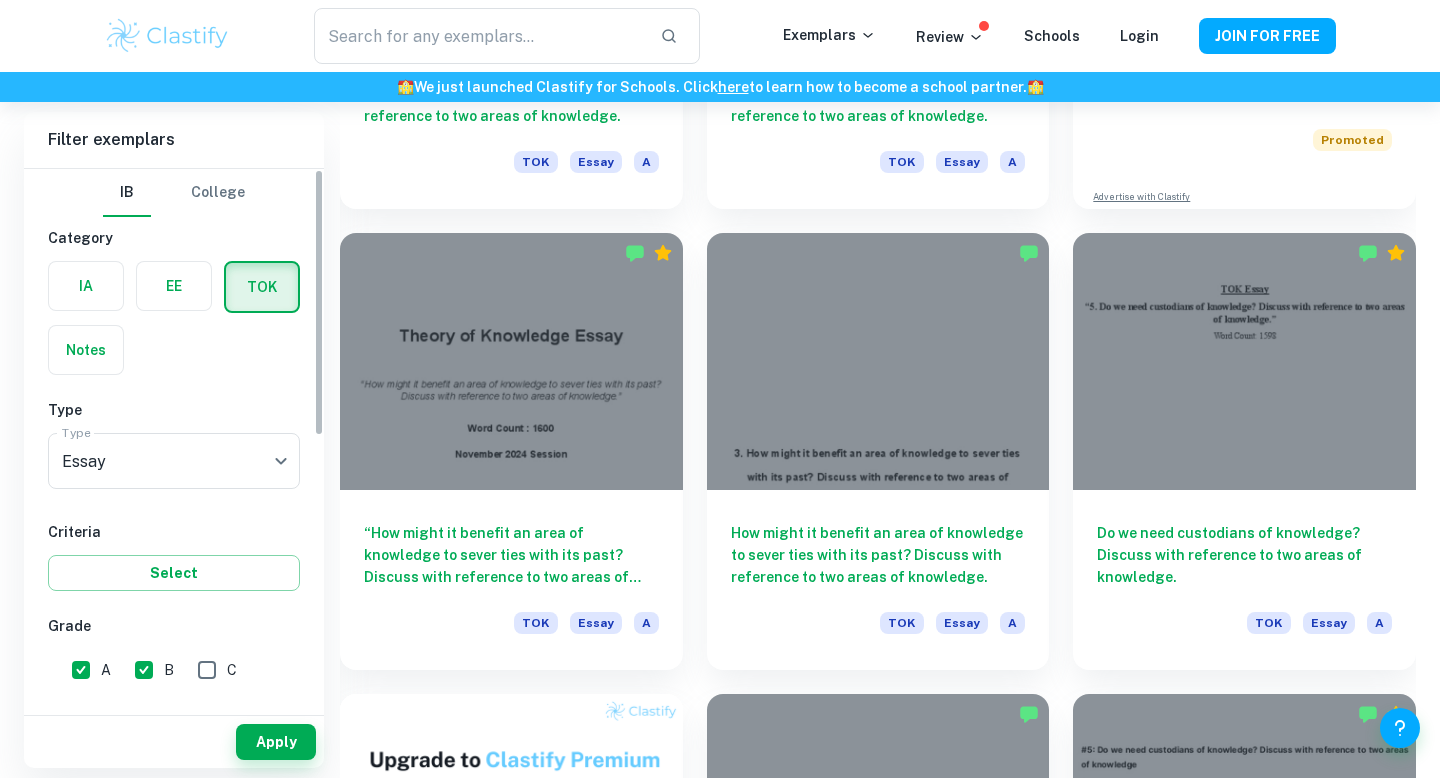 click on "A" at bounding box center (81, 670) 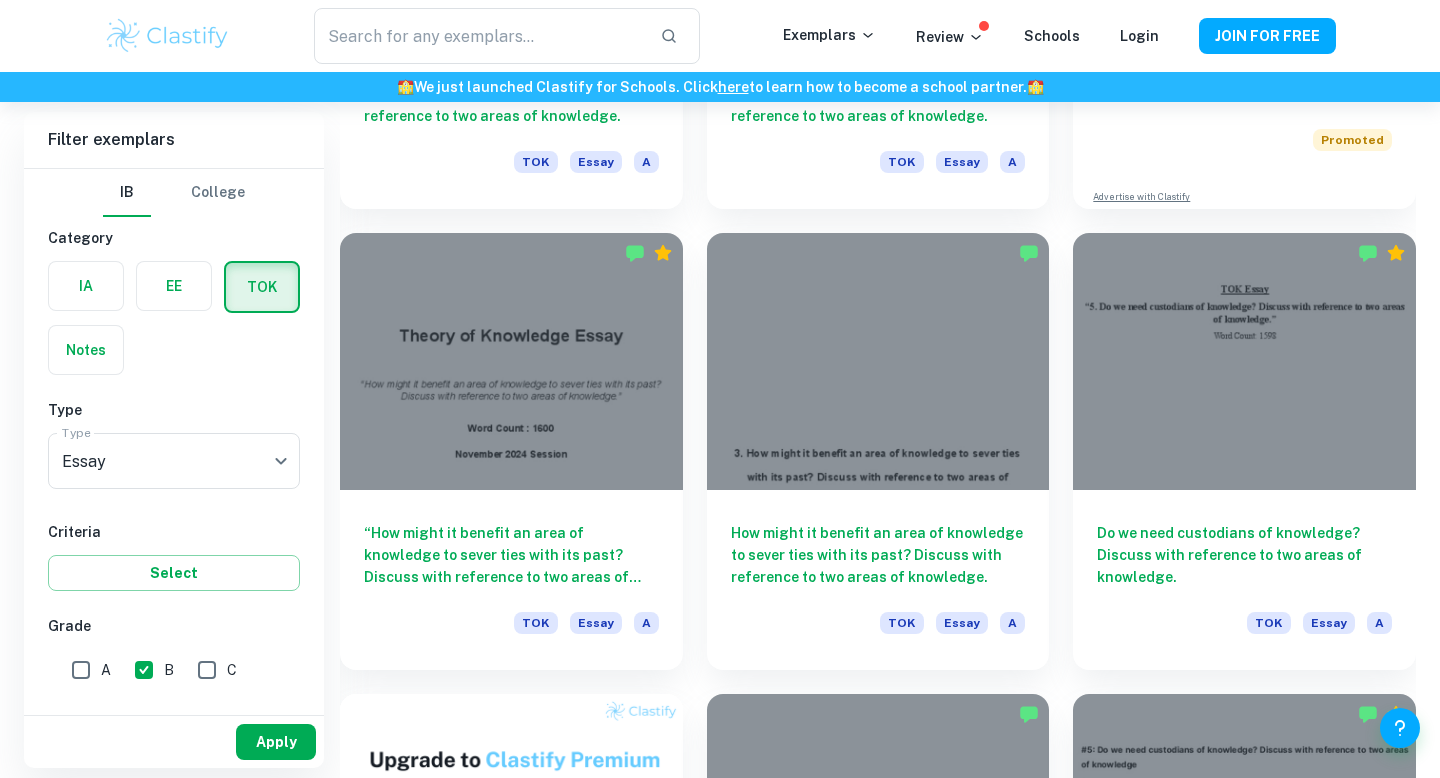 click on "Apply" at bounding box center (276, 742) 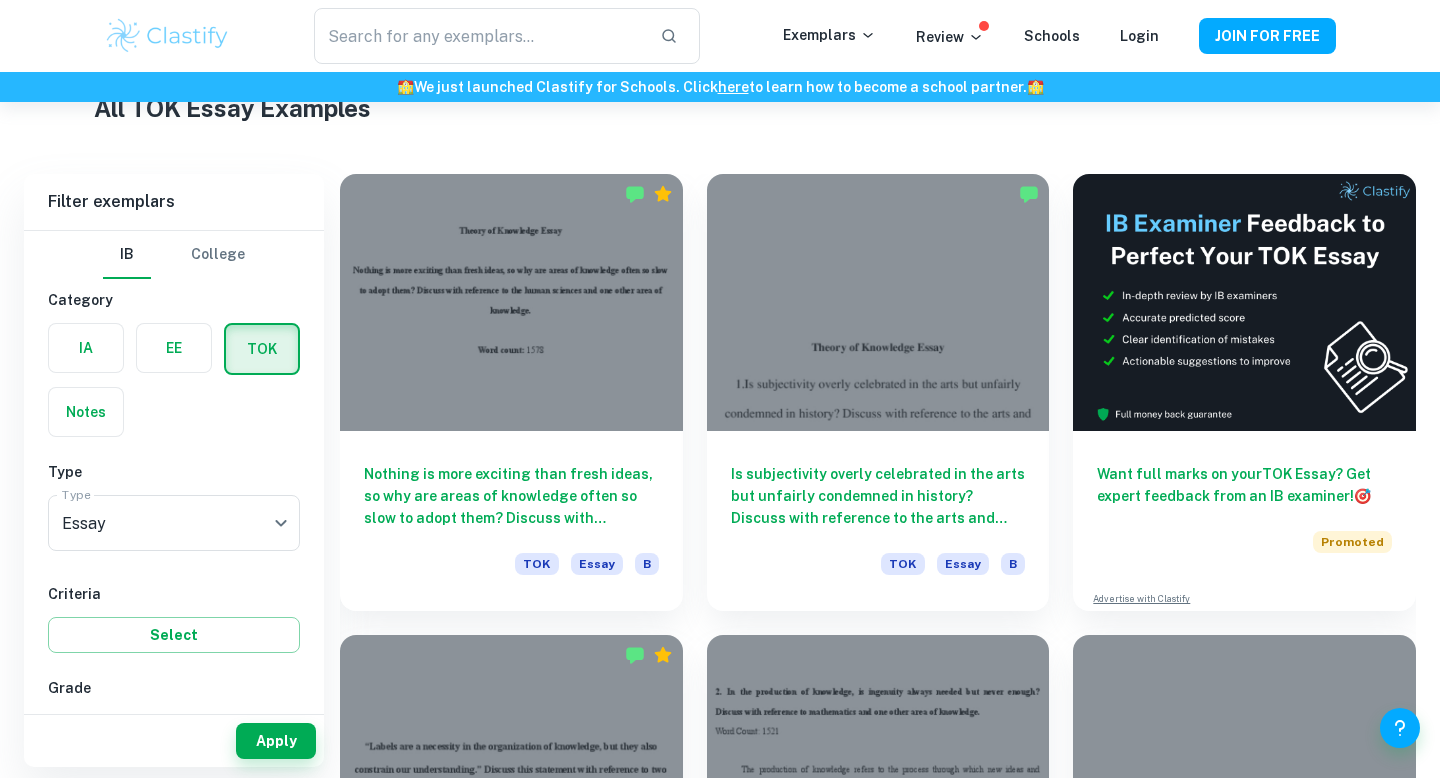 scroll, scrollTop: 498, scrollLeft: 0, axis: vertical 